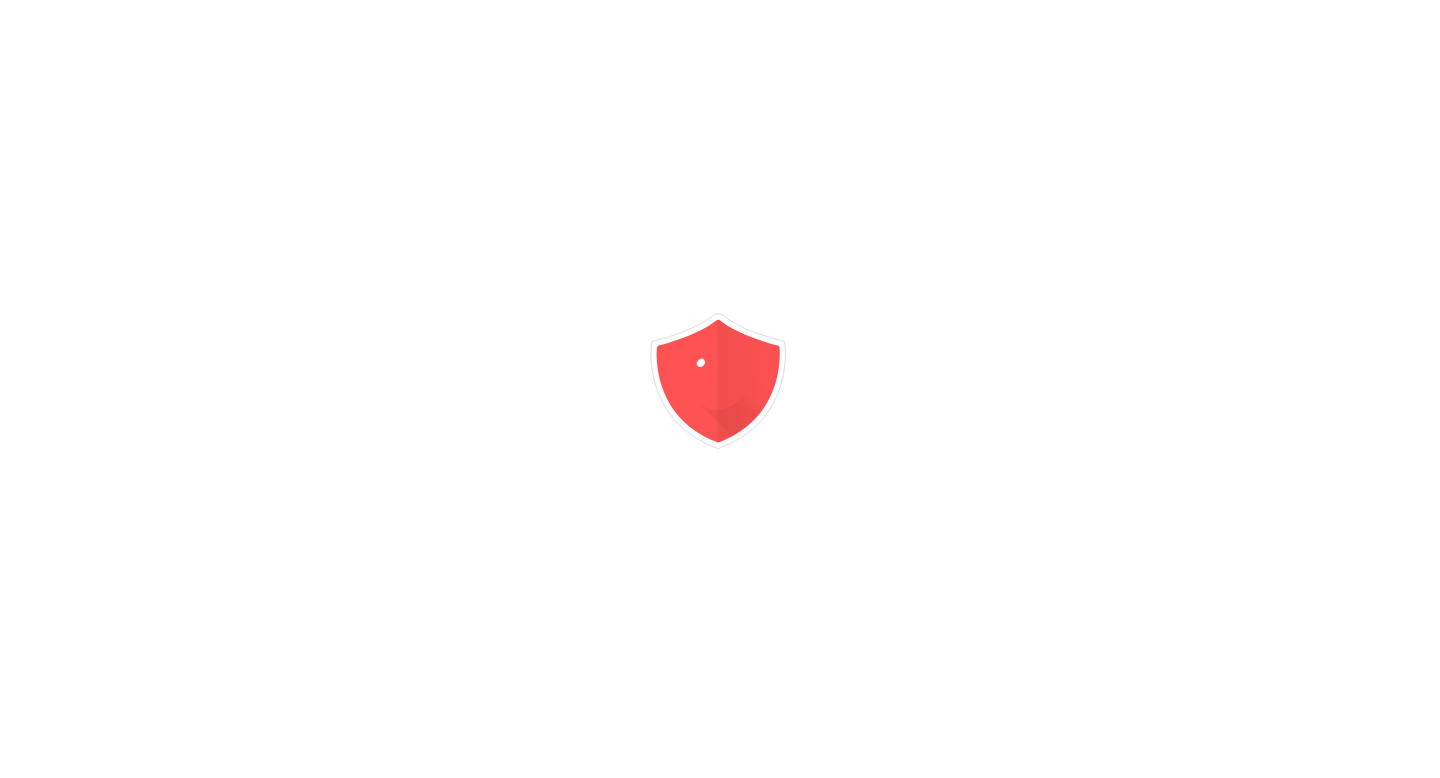 scroll, scrollTop: 0, scrollLeft: 0, axis: both 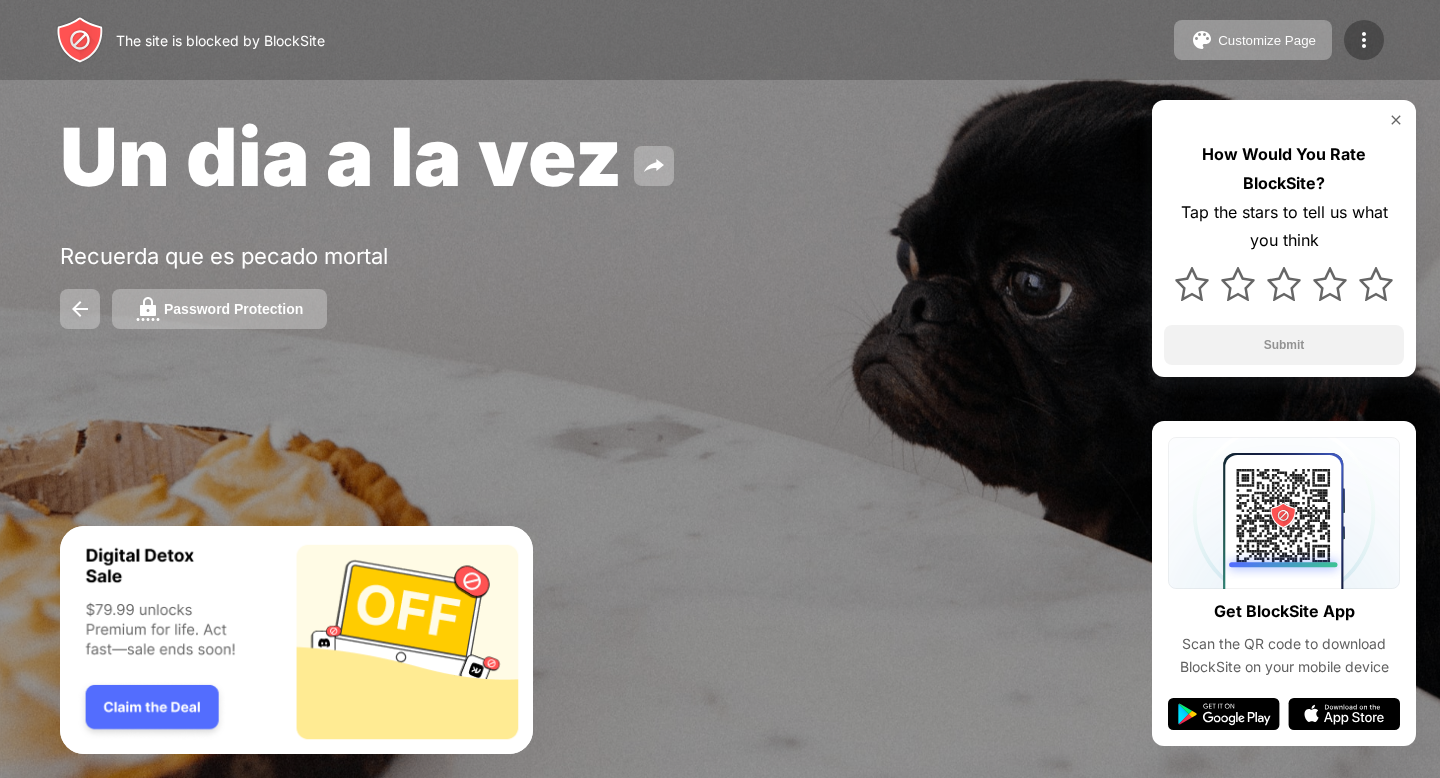 click at bounding box center (1364, 40) 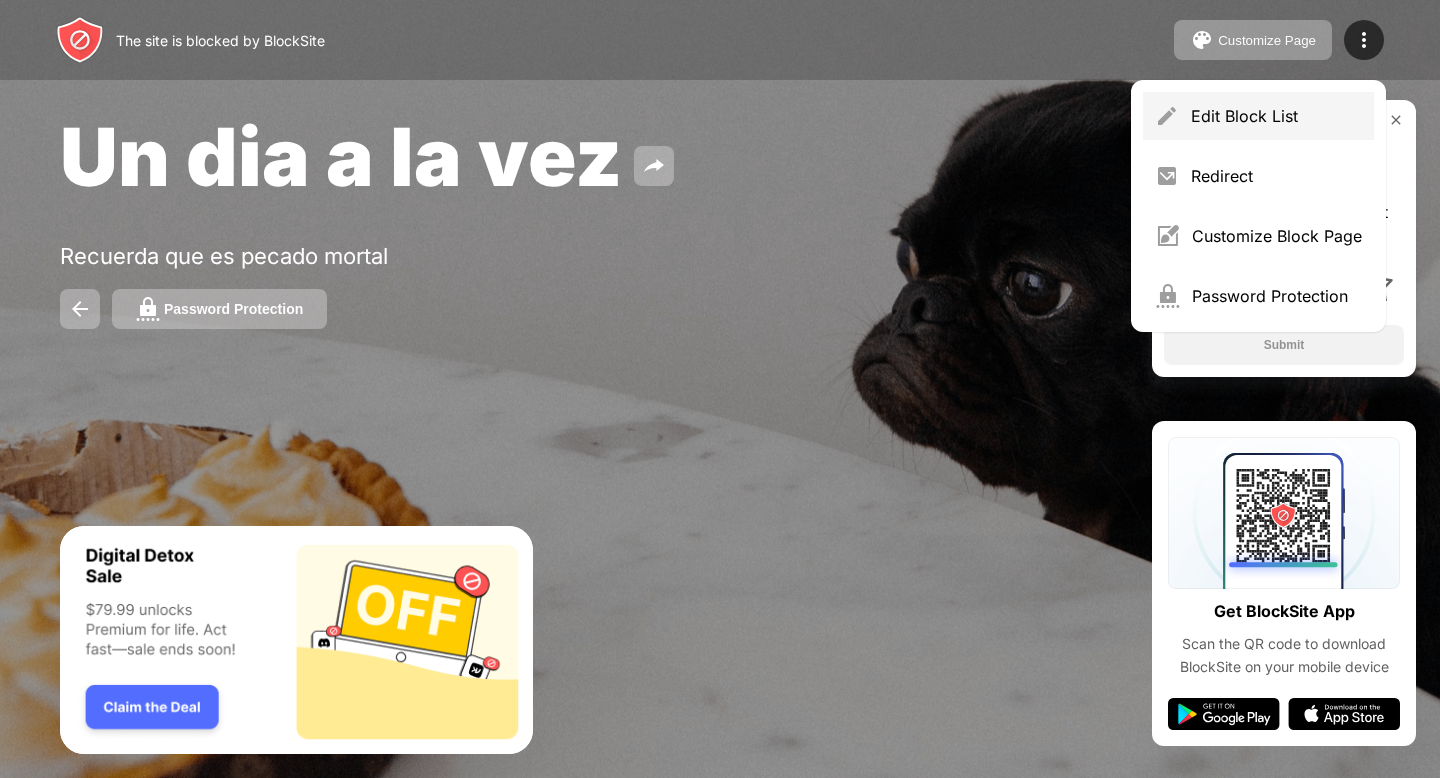 click on "Edit Block List" at bounding box center [1258, 116] 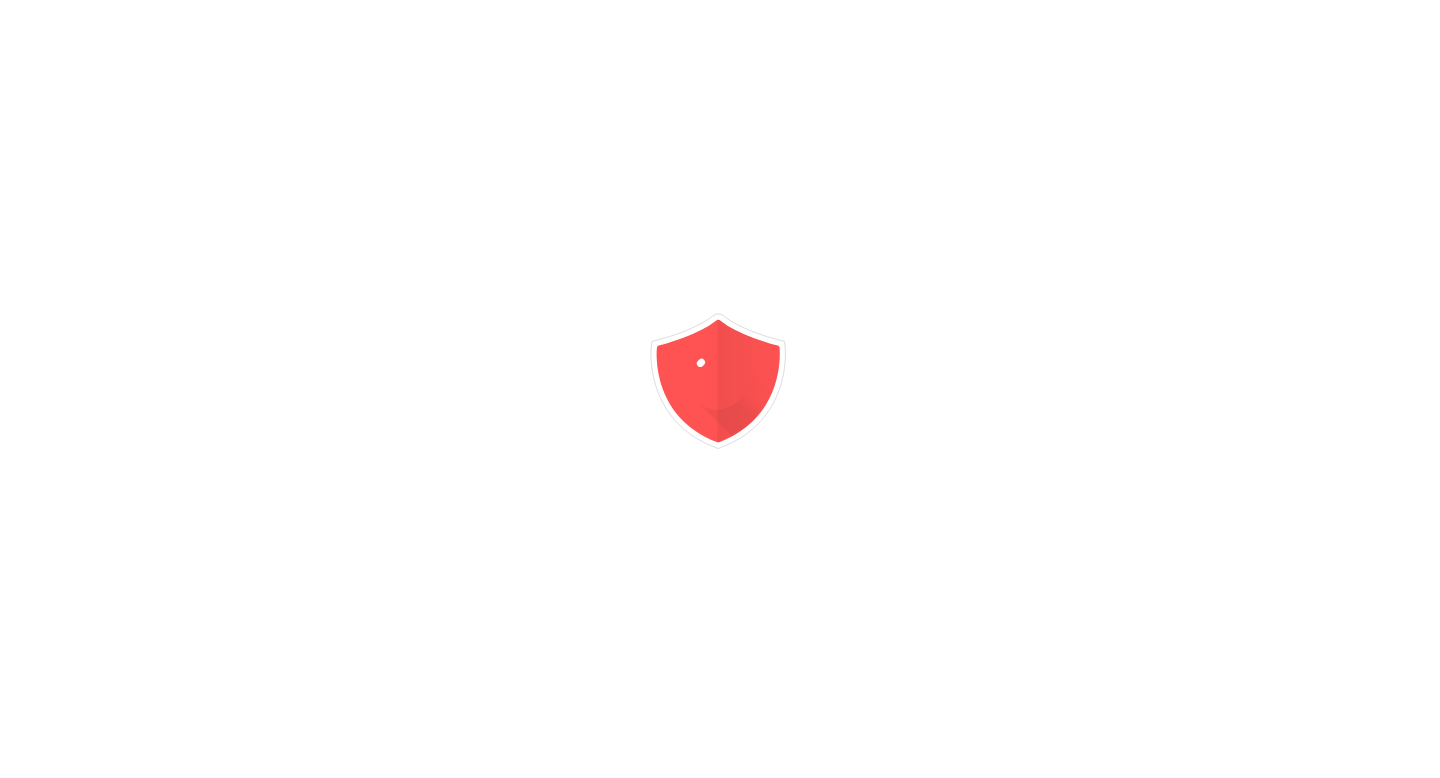 scroll, scrollTop: 0, scrollLeft: 0, axis: both 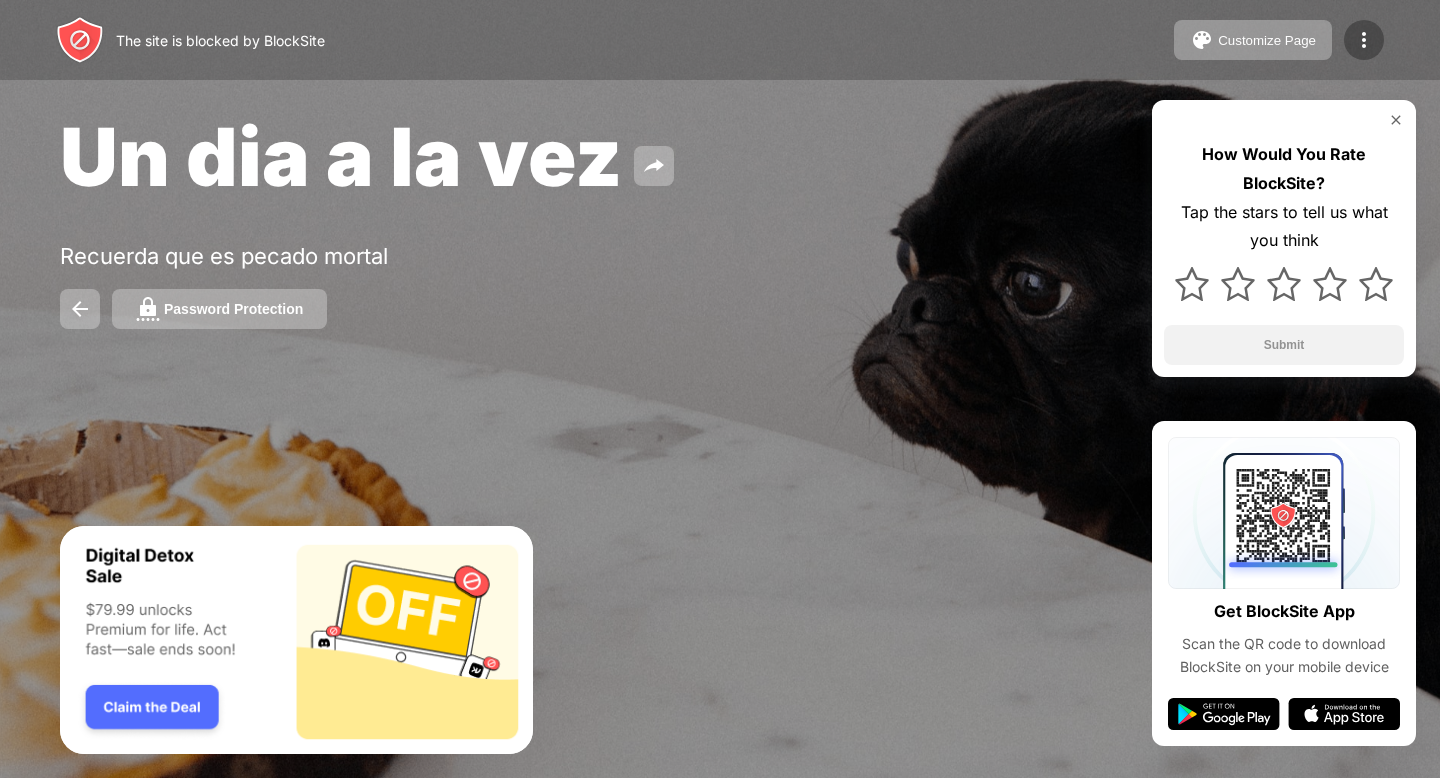click at bounding box center [1364, 40] 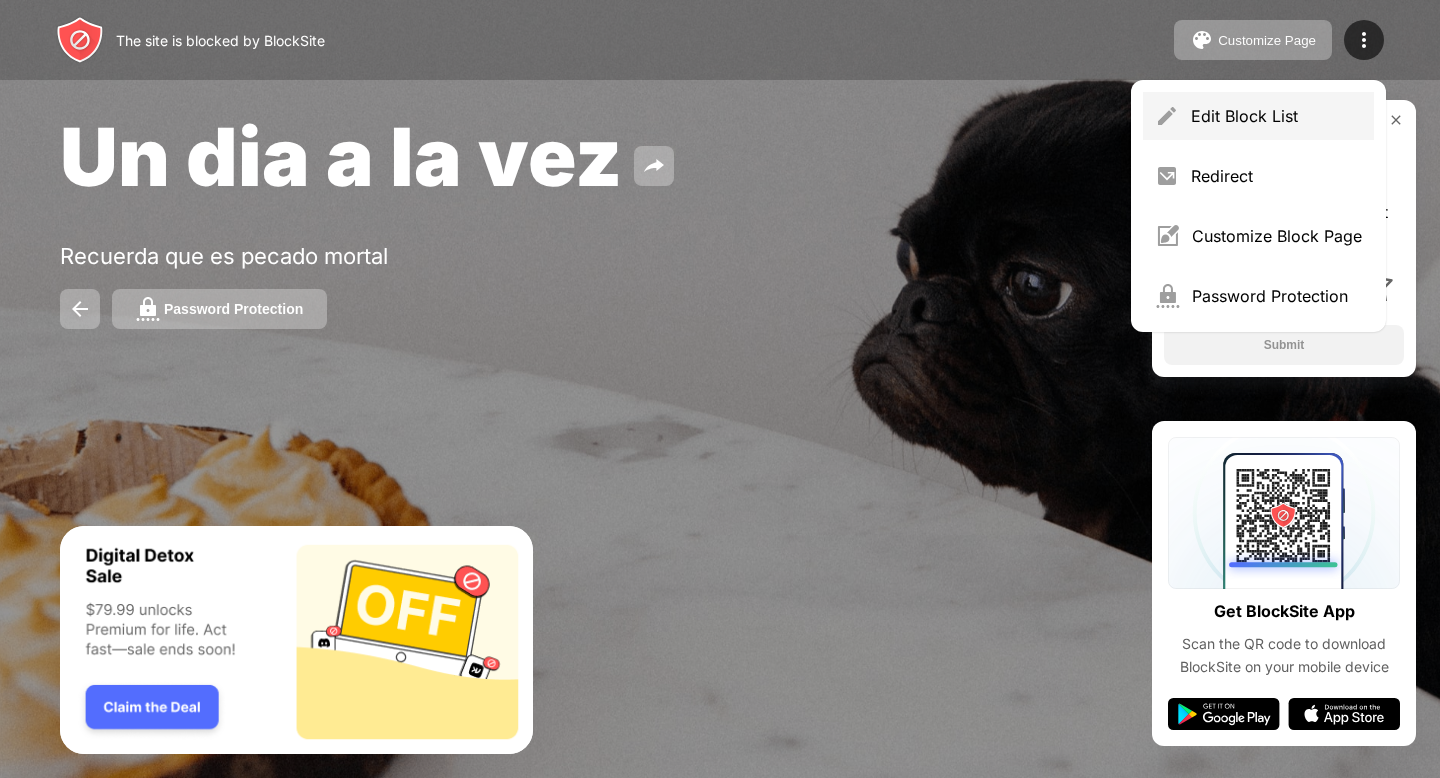 click on "Edit Block List" at bounding box center [1258, 116] 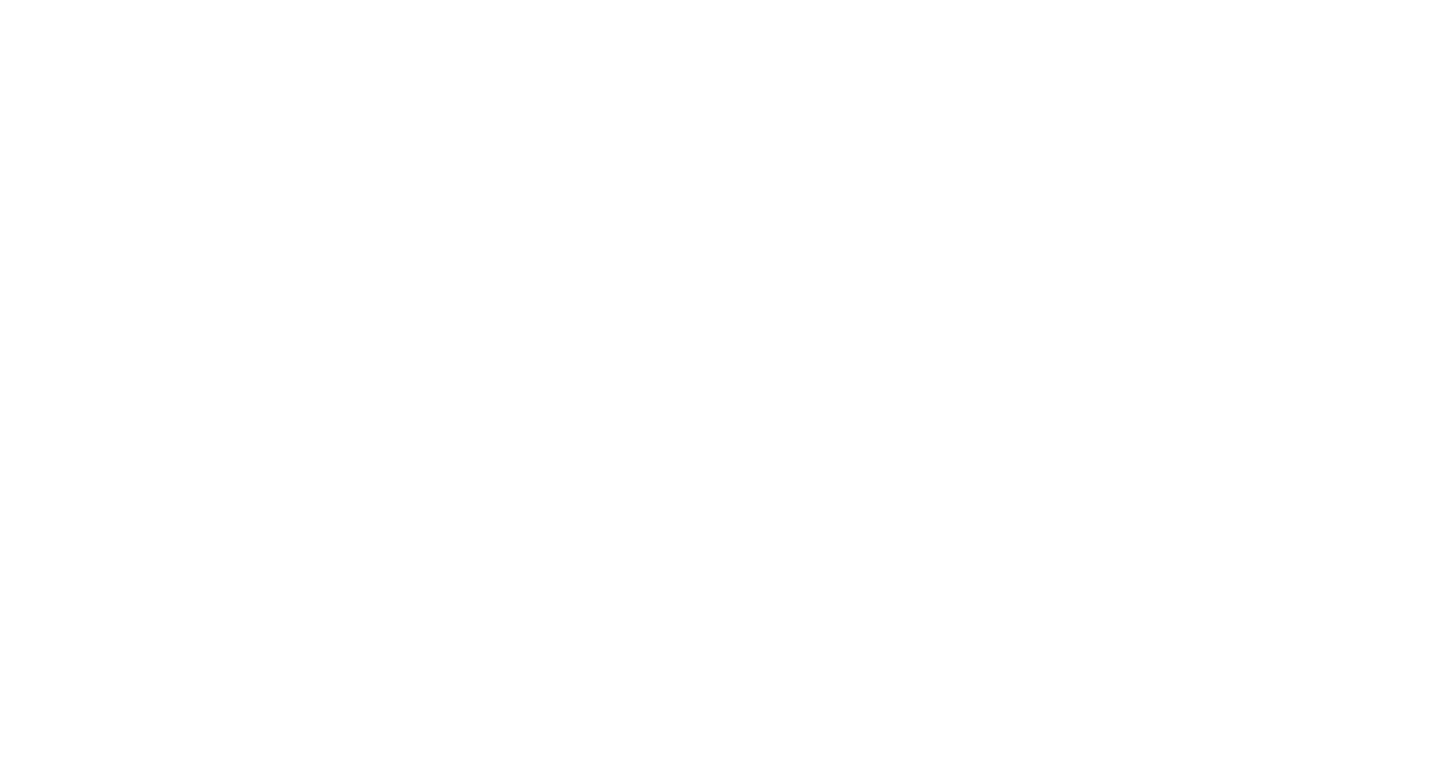 scroll, scrollTop: 0, scrollLeft: 0, axis: both 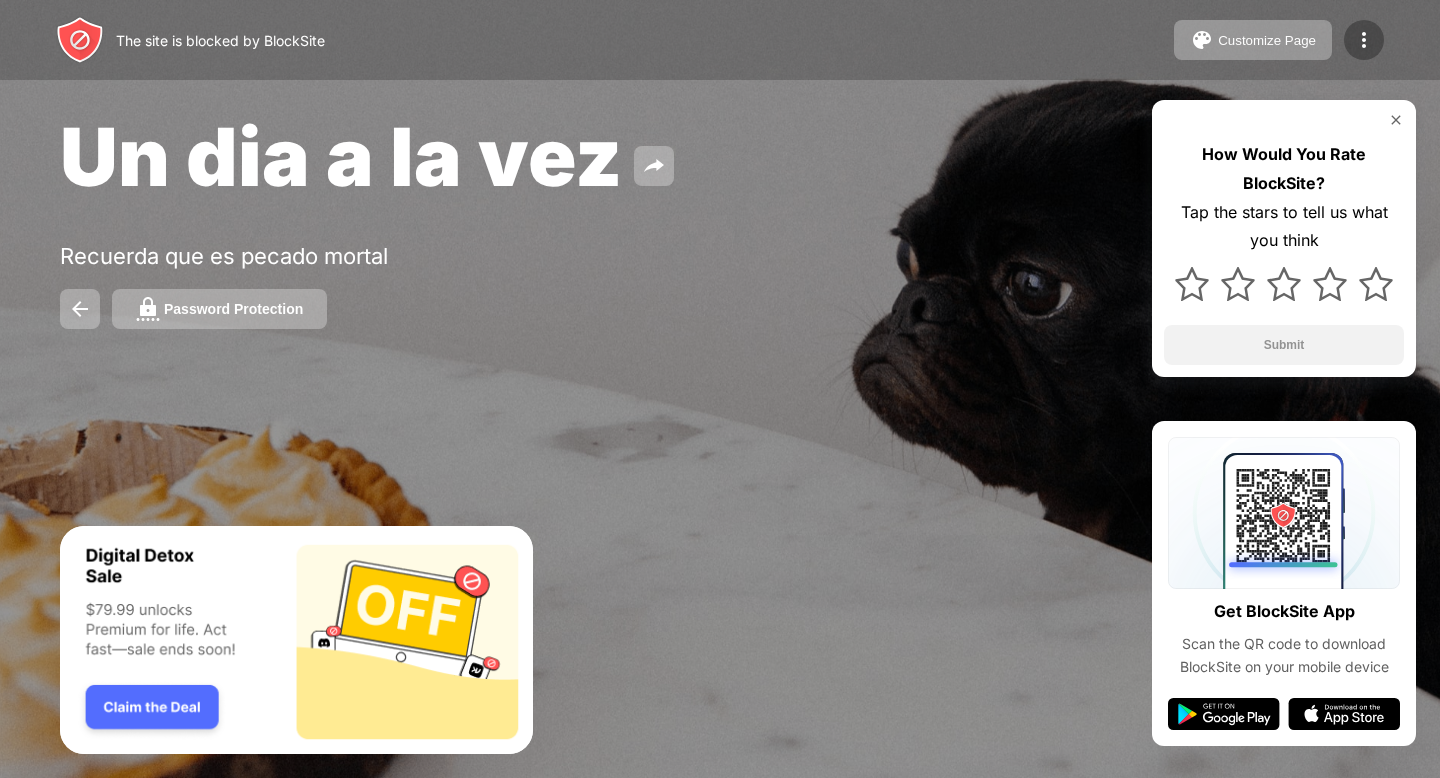 click at bounding box center (1364, 40) 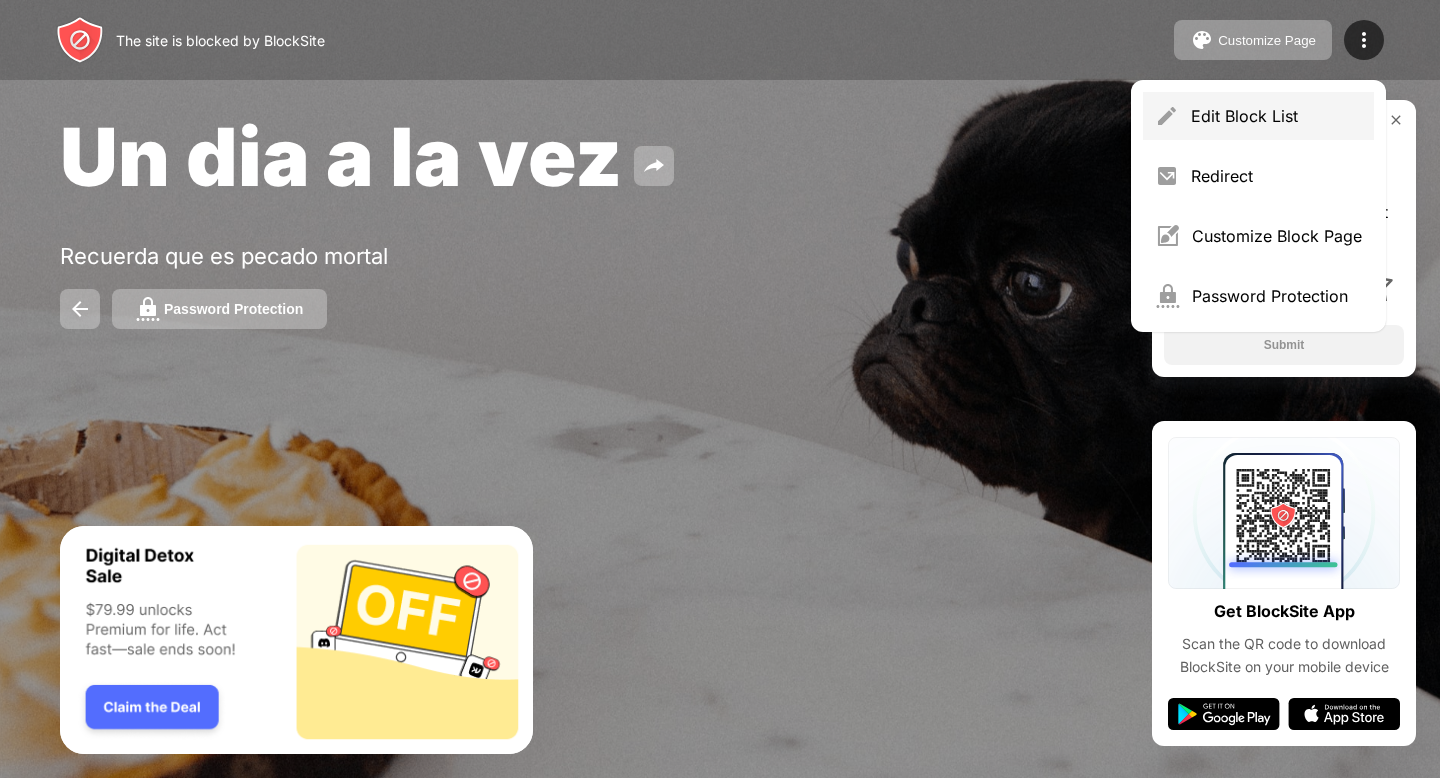 click on "Edit Block List" at bounding box center (1276, 116) 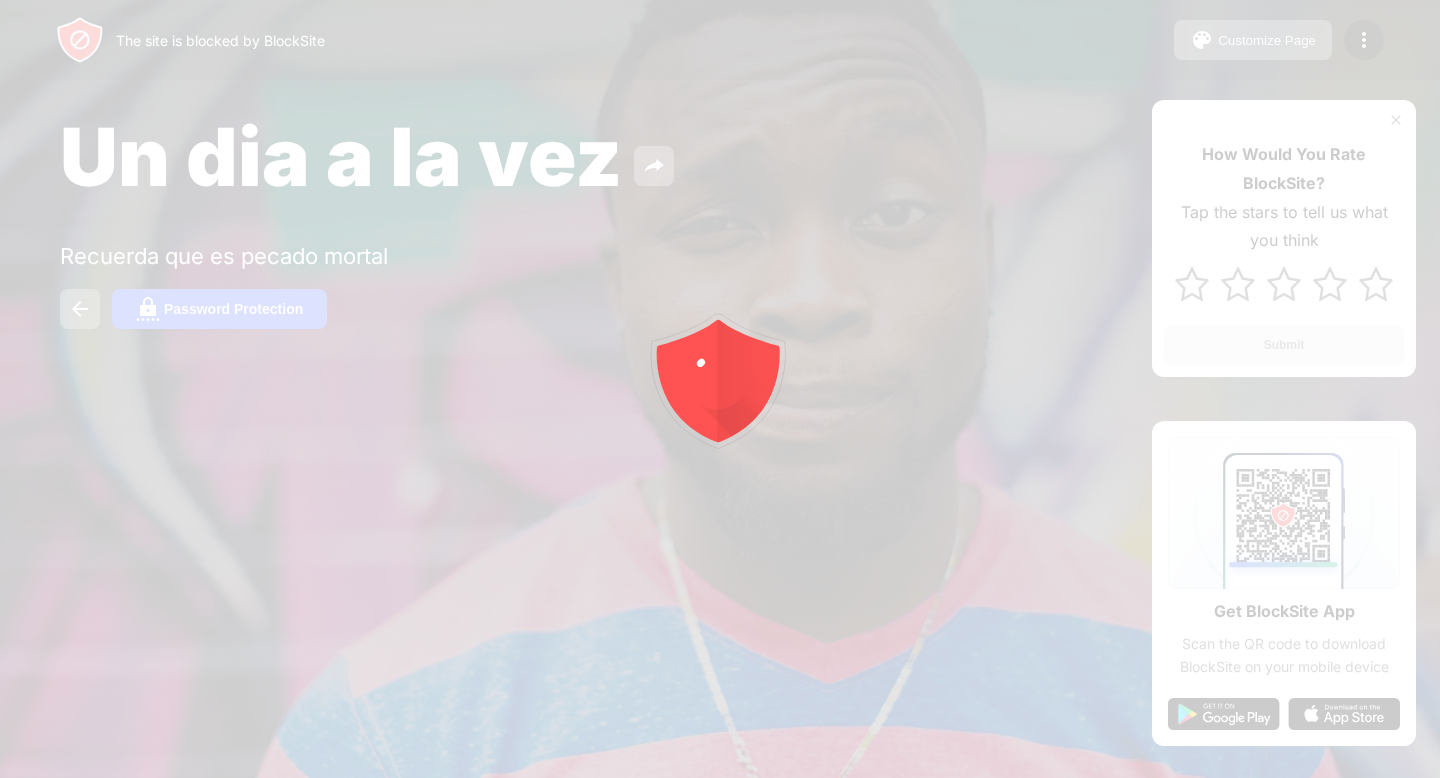 scroll, scrollTop: 0, scrollLeft: 0, axis: both 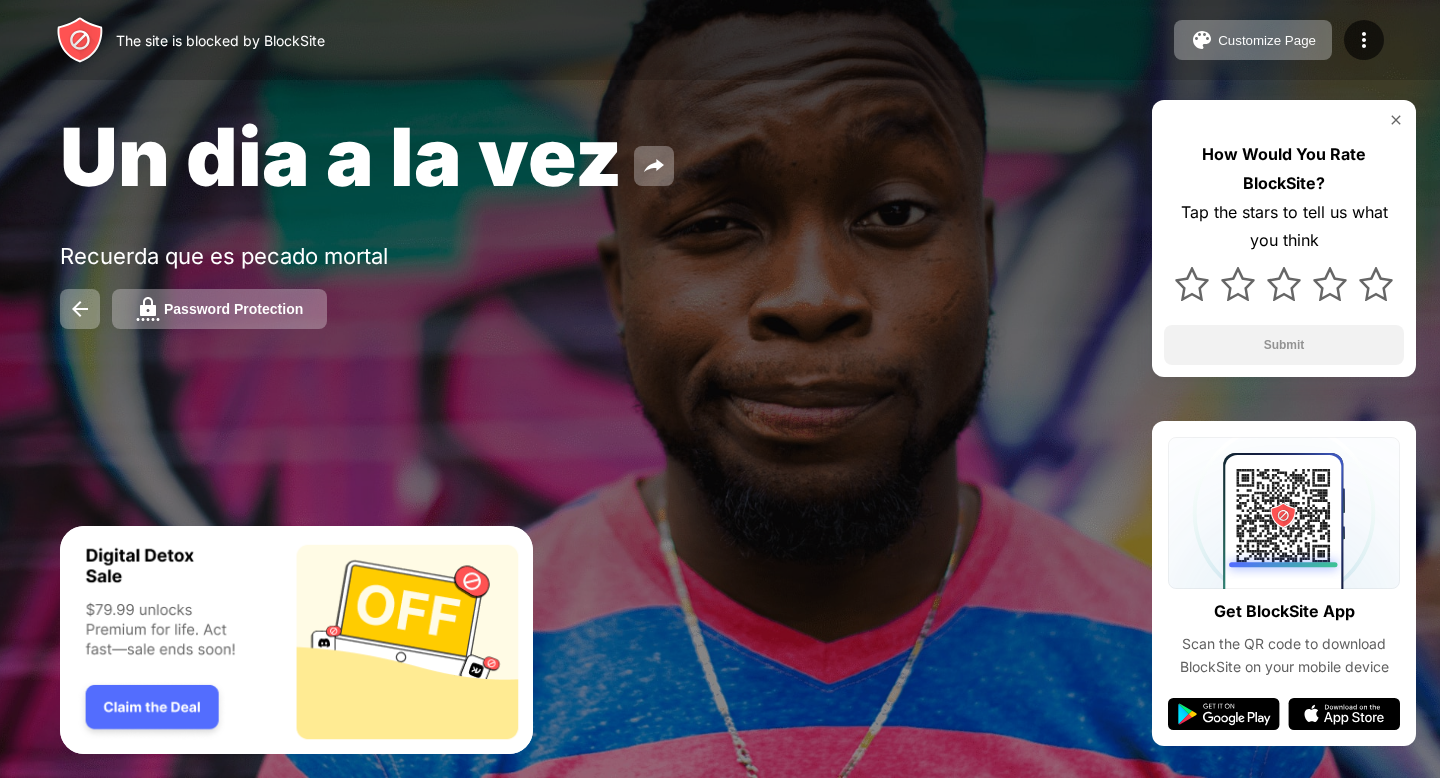 click at bounding box center (1396, 120) 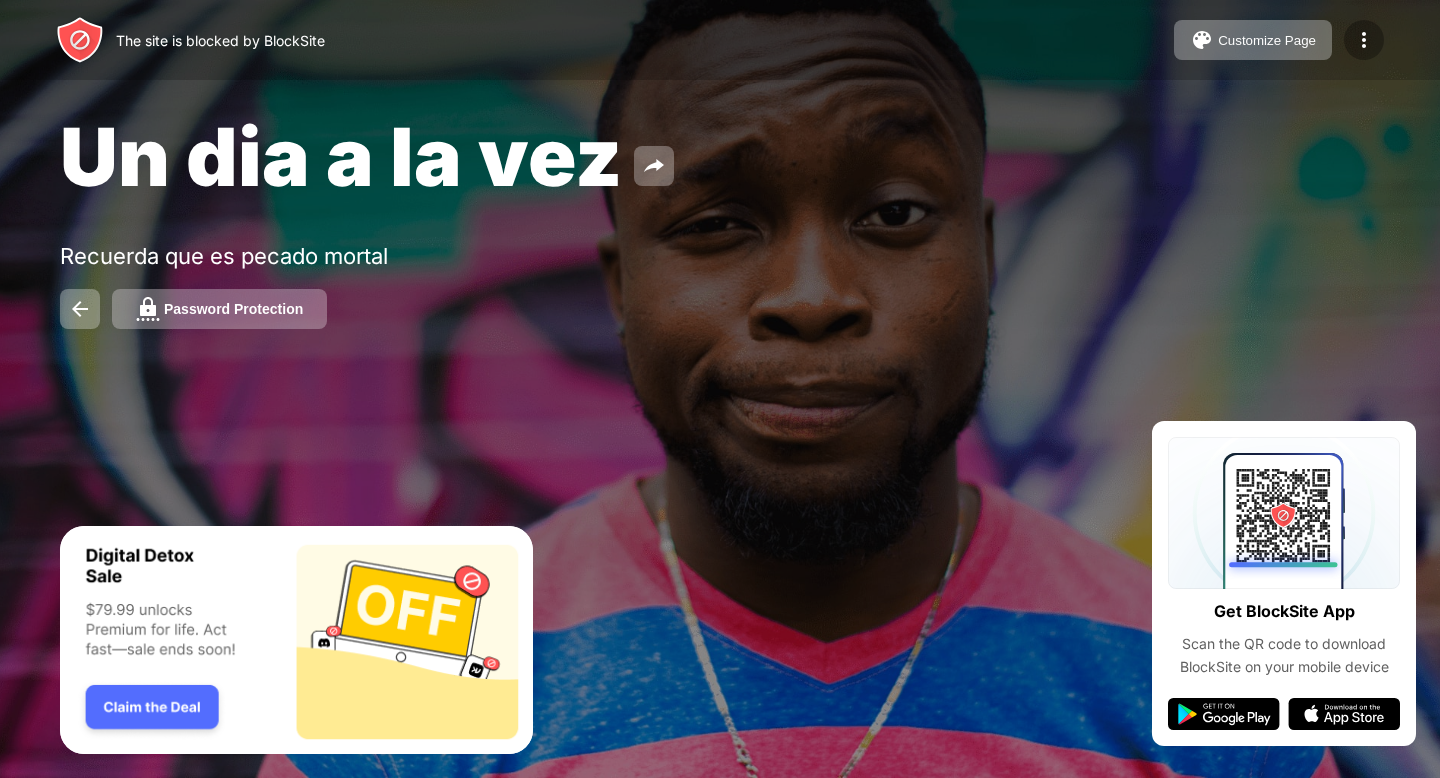 click at bounding box center [1364, 40] 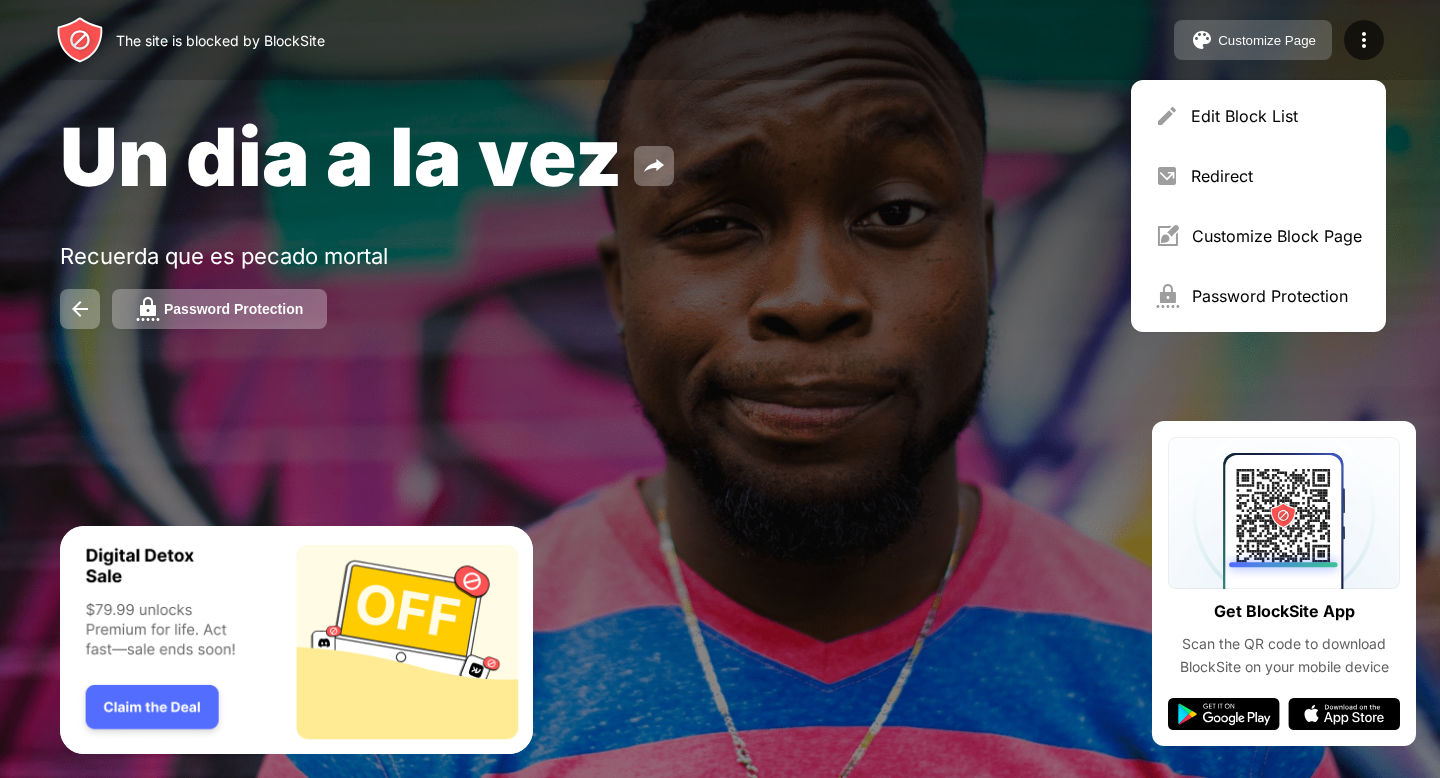 click on "Customize Page" at bounding box center [1253, 40] 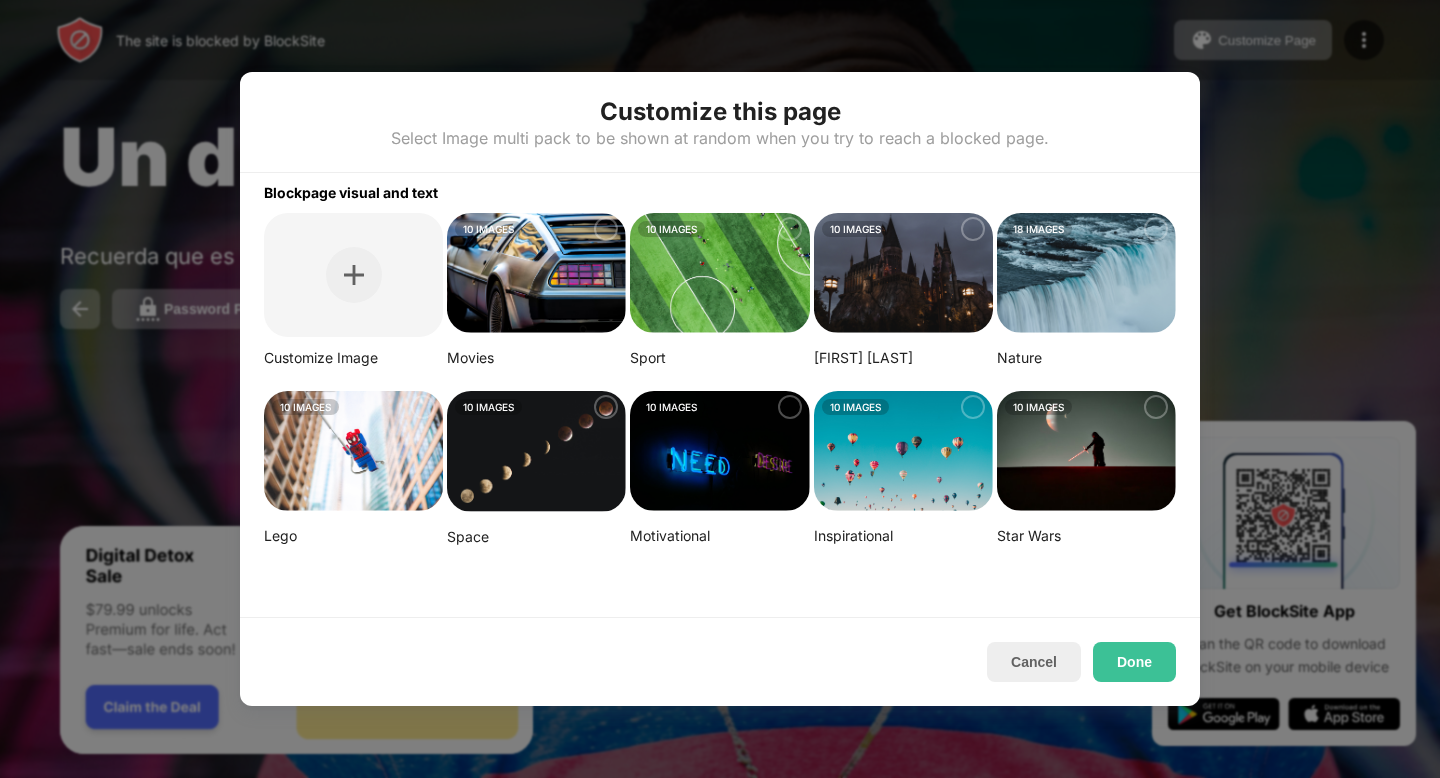 click at bounding box center (720, 389) 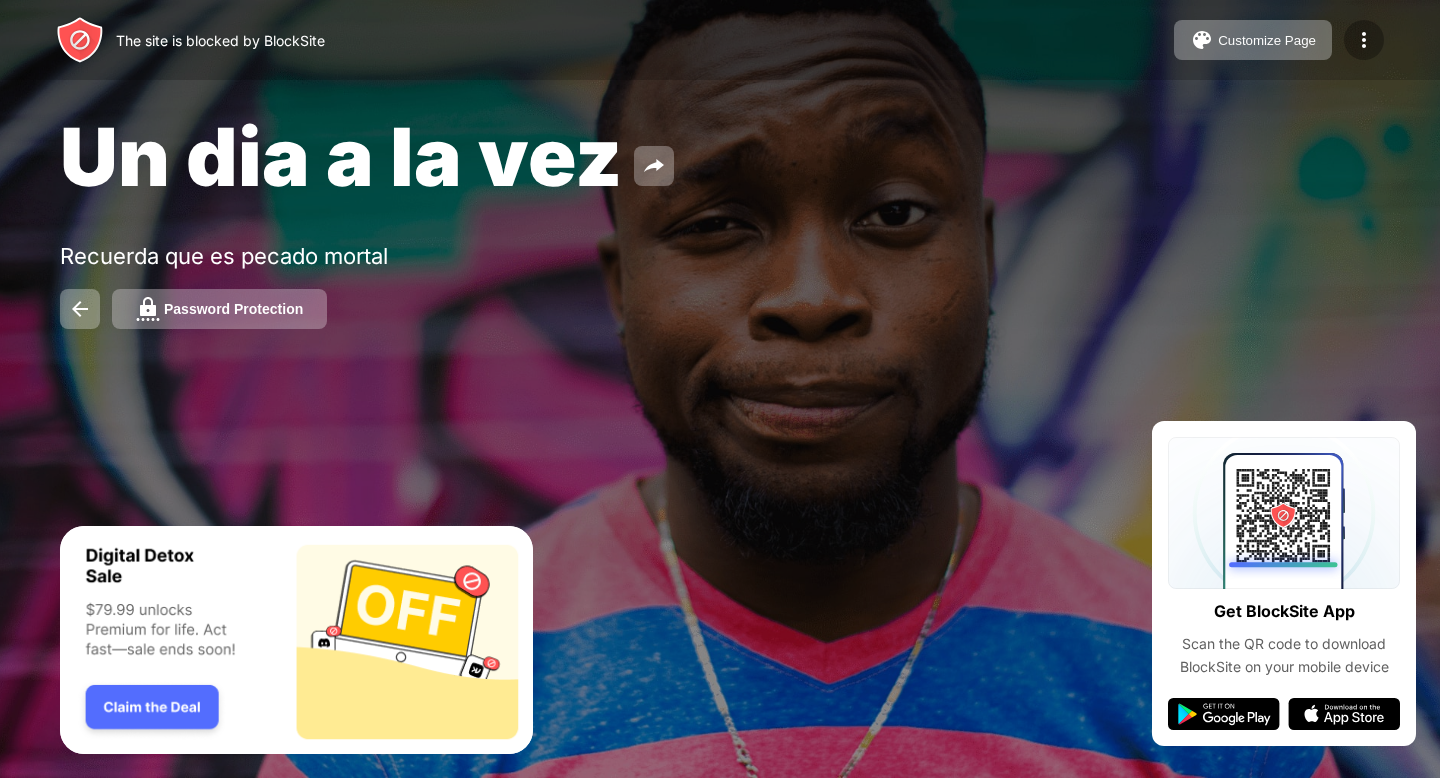 click at bounding box center (1364, 40) 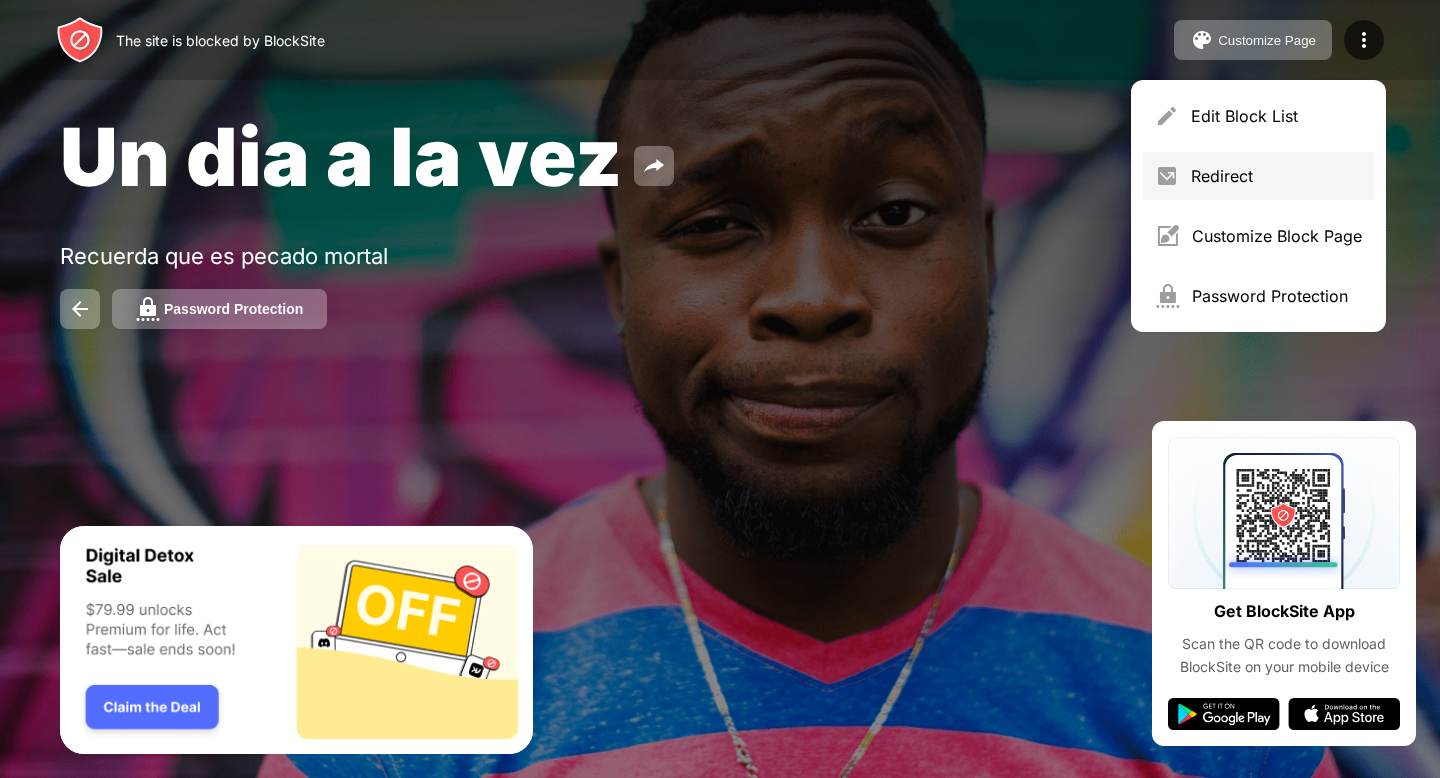 click on "Redirect" at bounding box center (1276, 176) 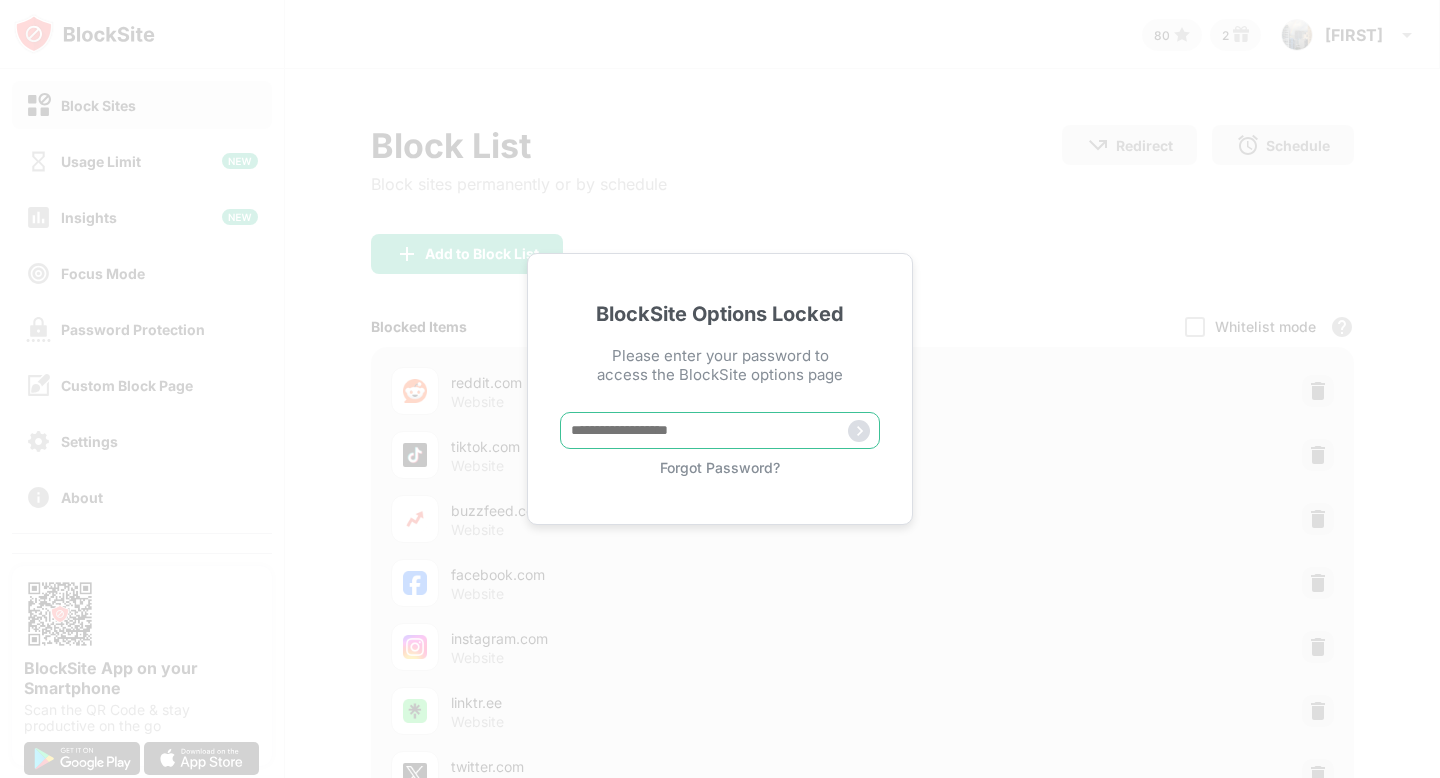 click at bounding box center [720, 430] 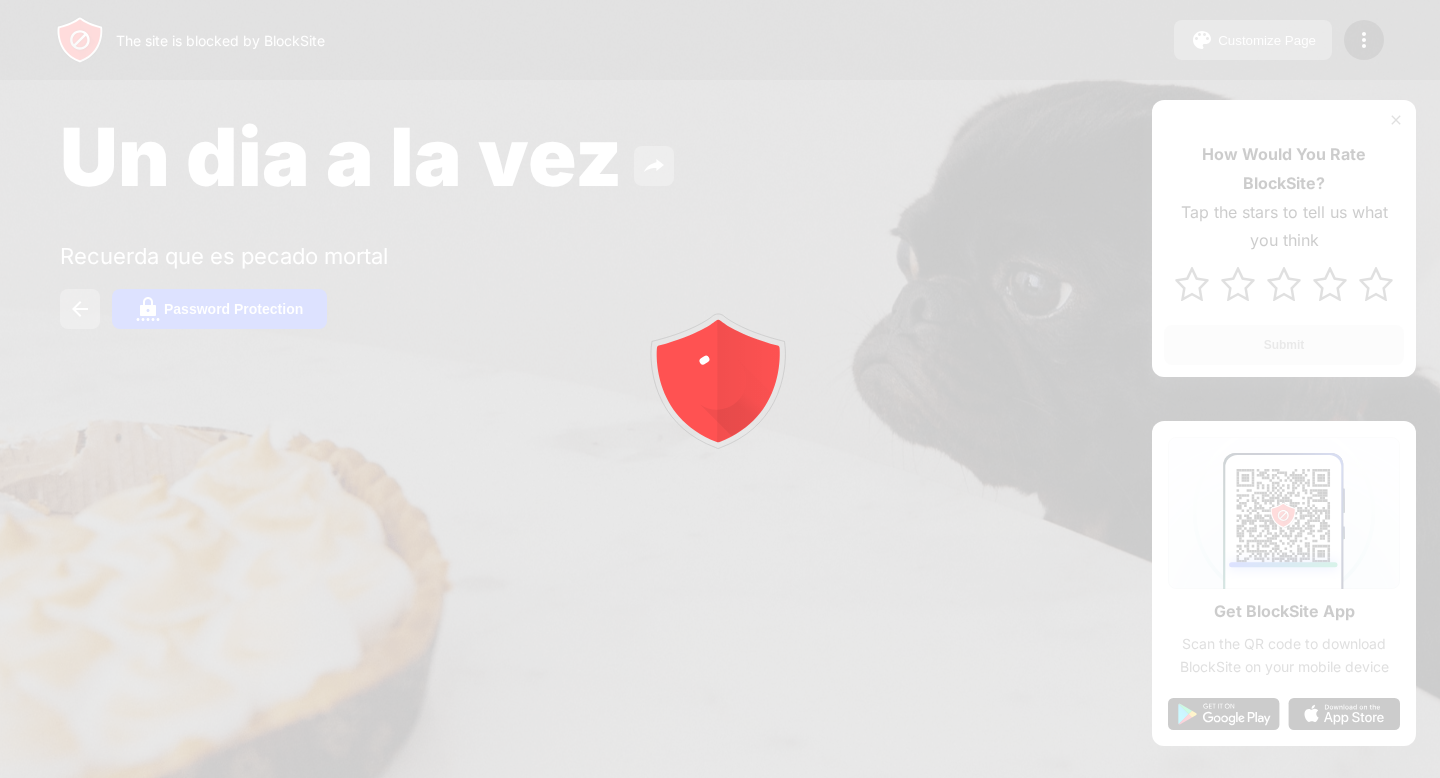 scroll, scrollTop: 0, scrollLeft: 0, axis: both 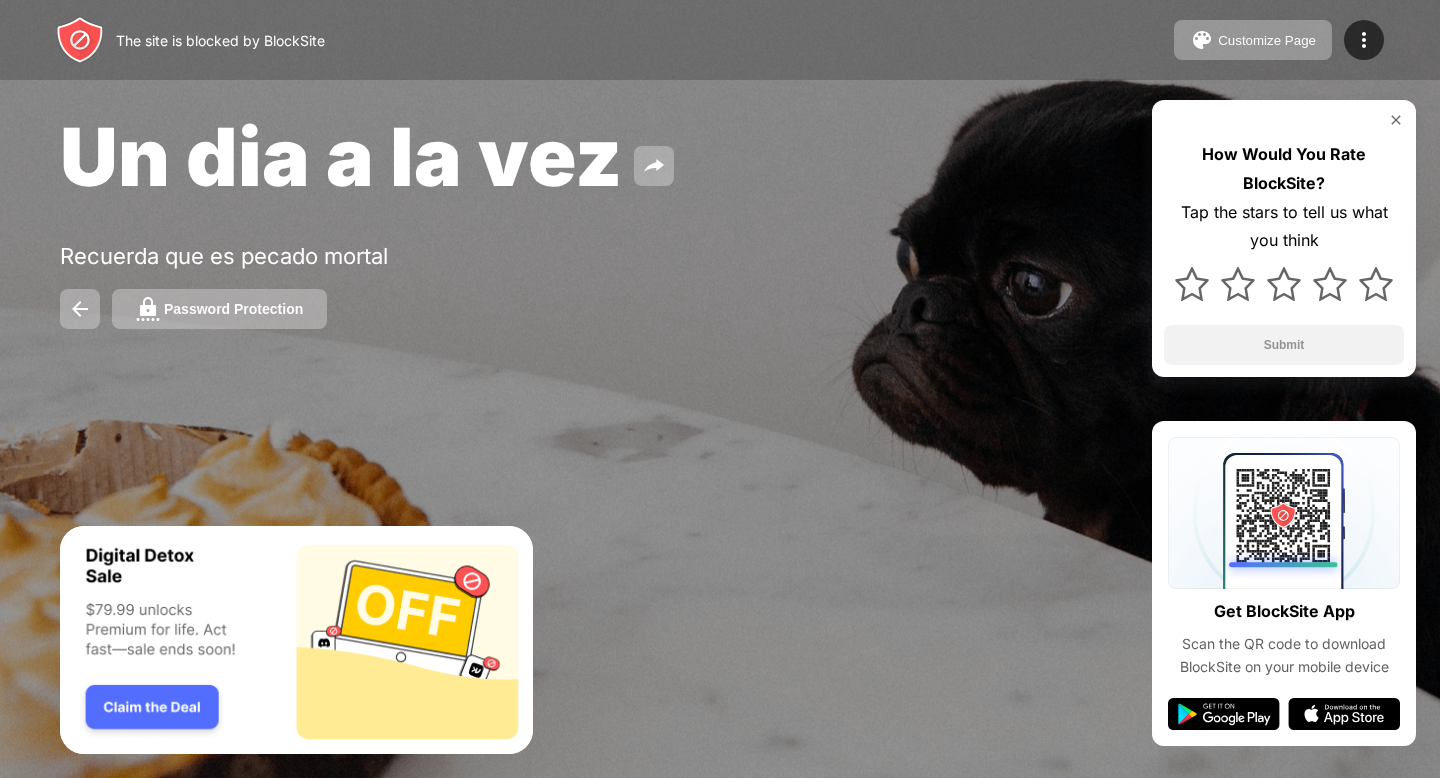 click at bounding box center (1396, 120) 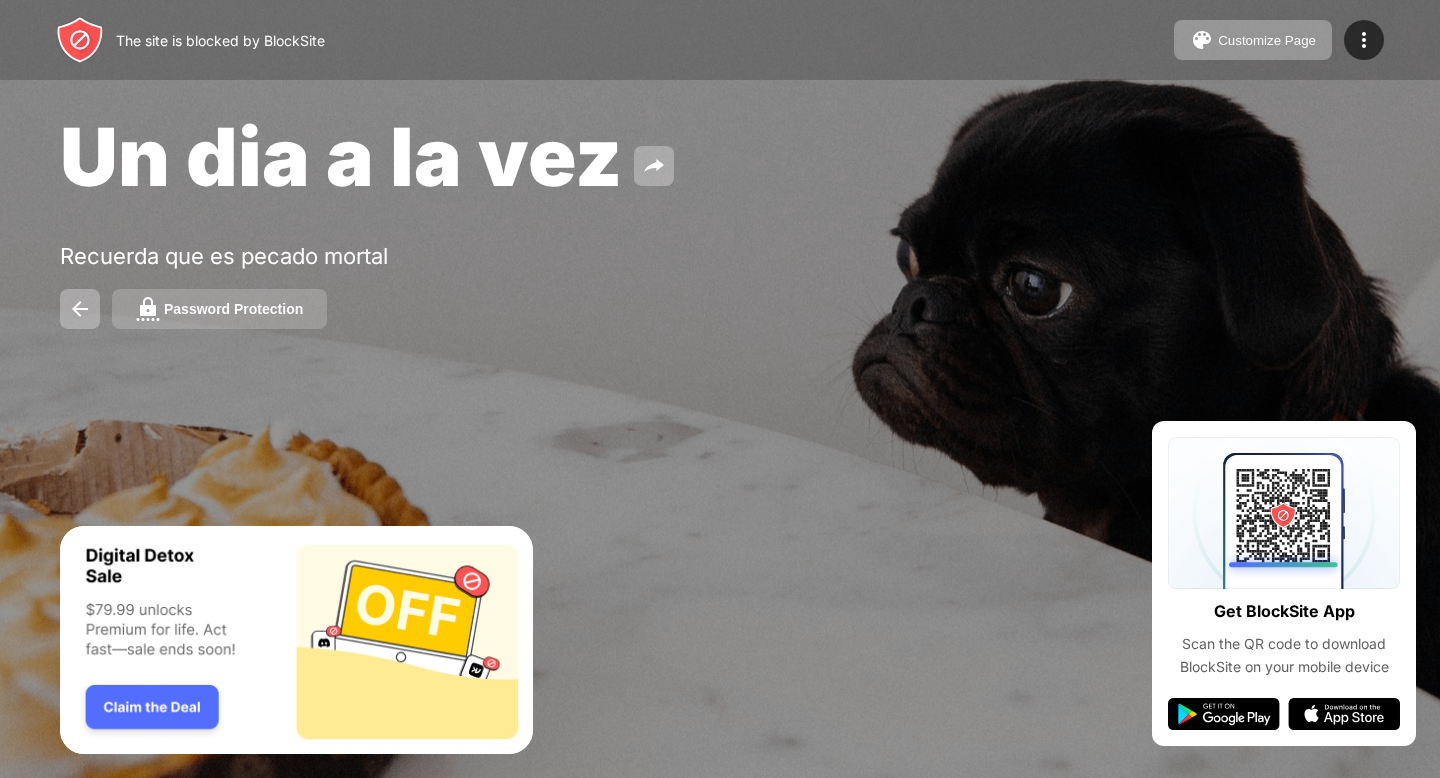 click on "Password Protection" at bounding box center (233, 309) 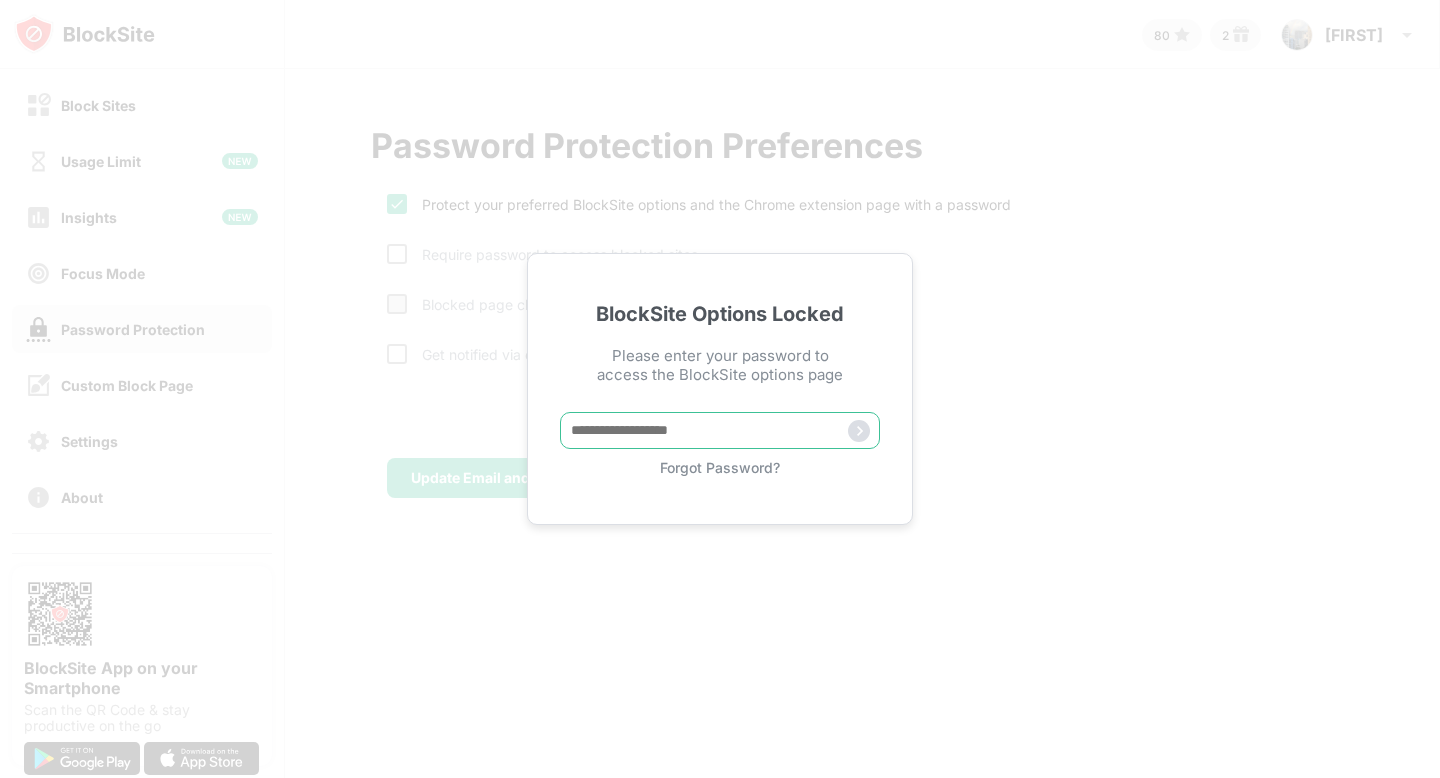 click at bounding box center [720, 430] 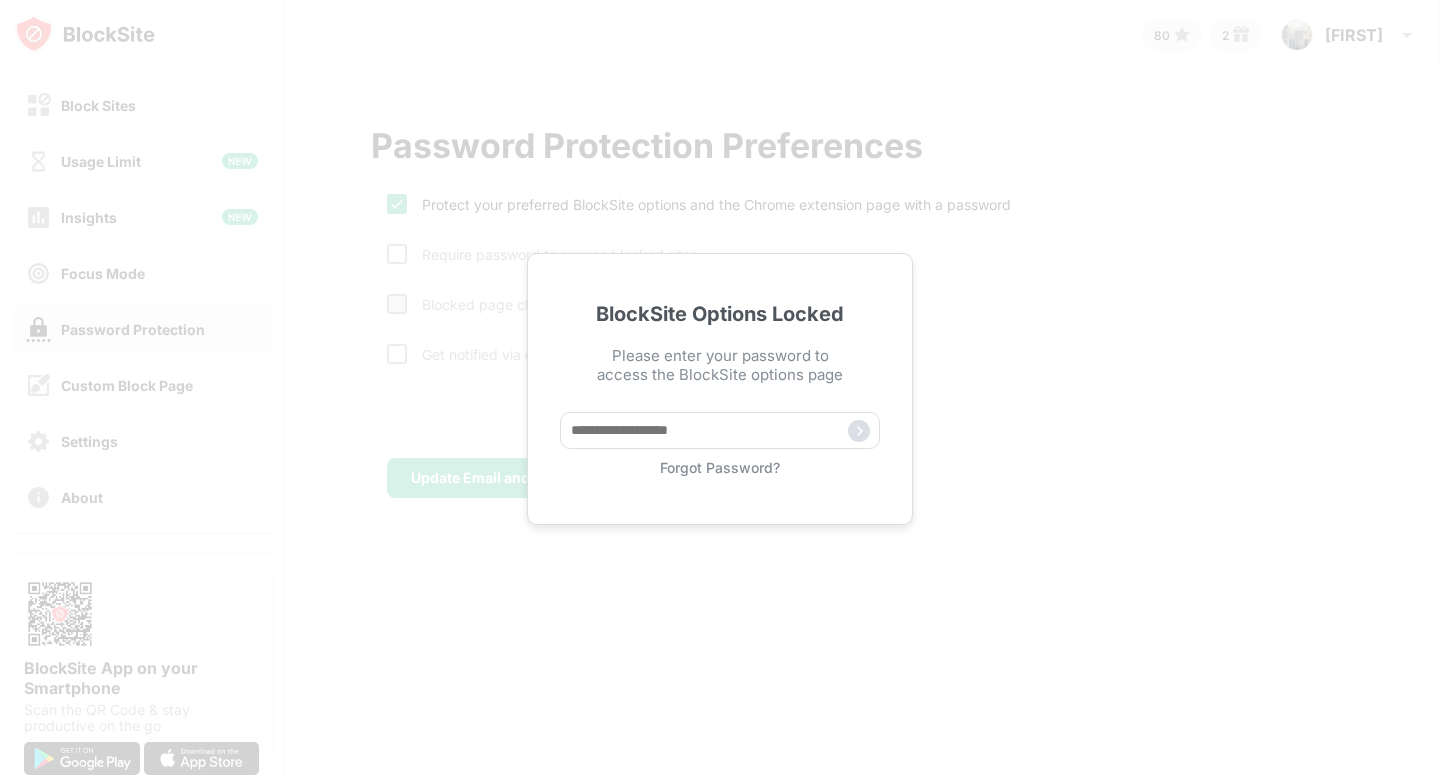 click on "BlockSite Options Locked Please enter your password to access the BlockSite options page Forgot Password?" at bounding box center [720, 389] 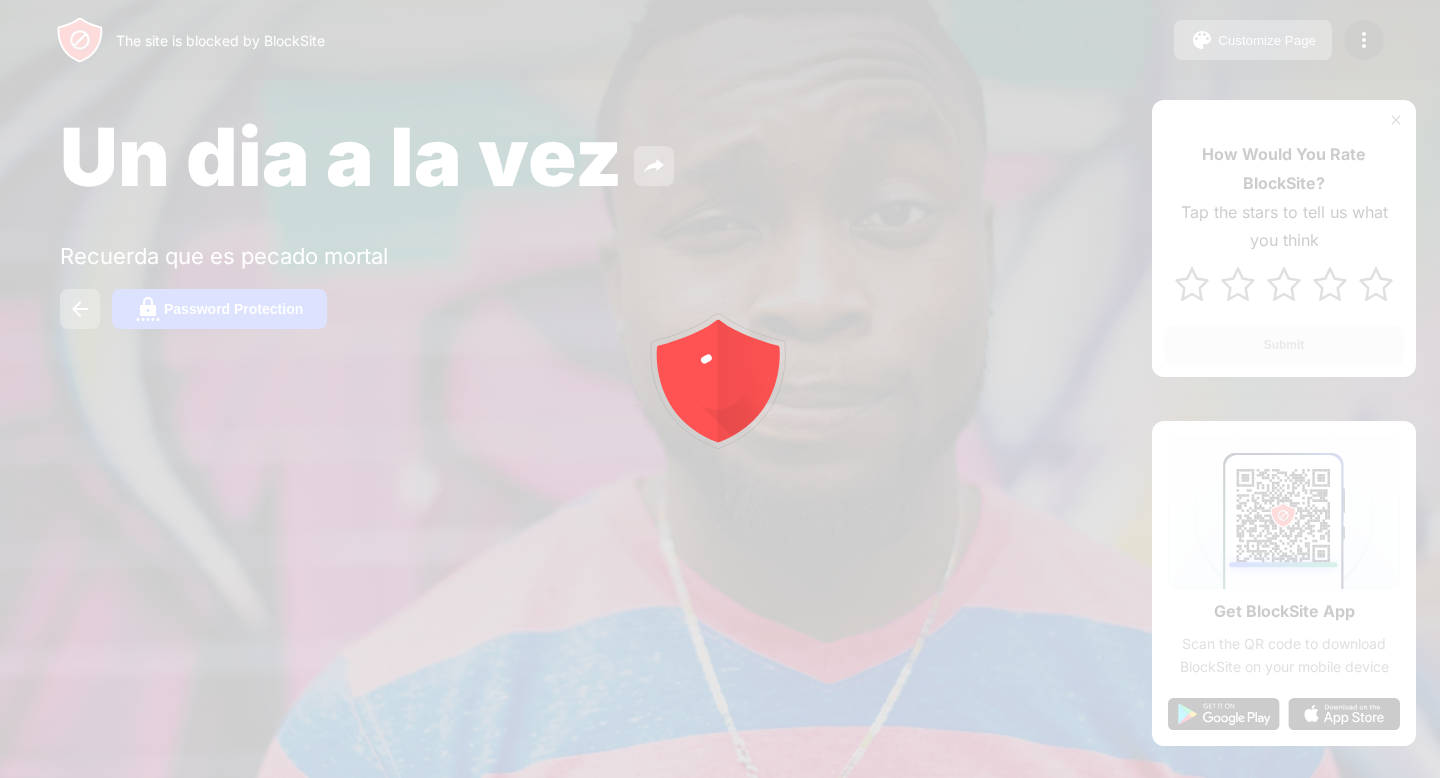 scroll, scrollTop: 0, scrollLeft: 0, axis: both 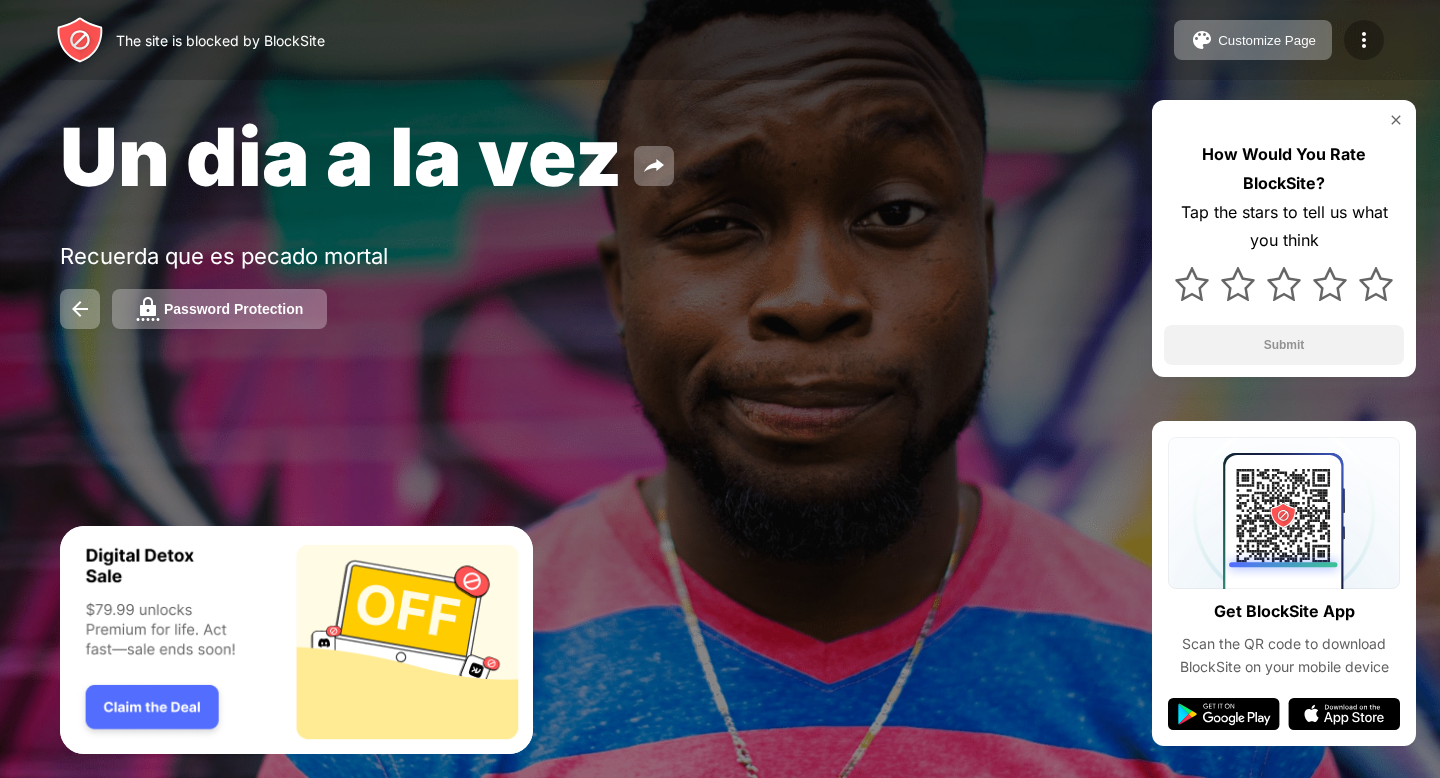click at bounding box center [1364, 40] 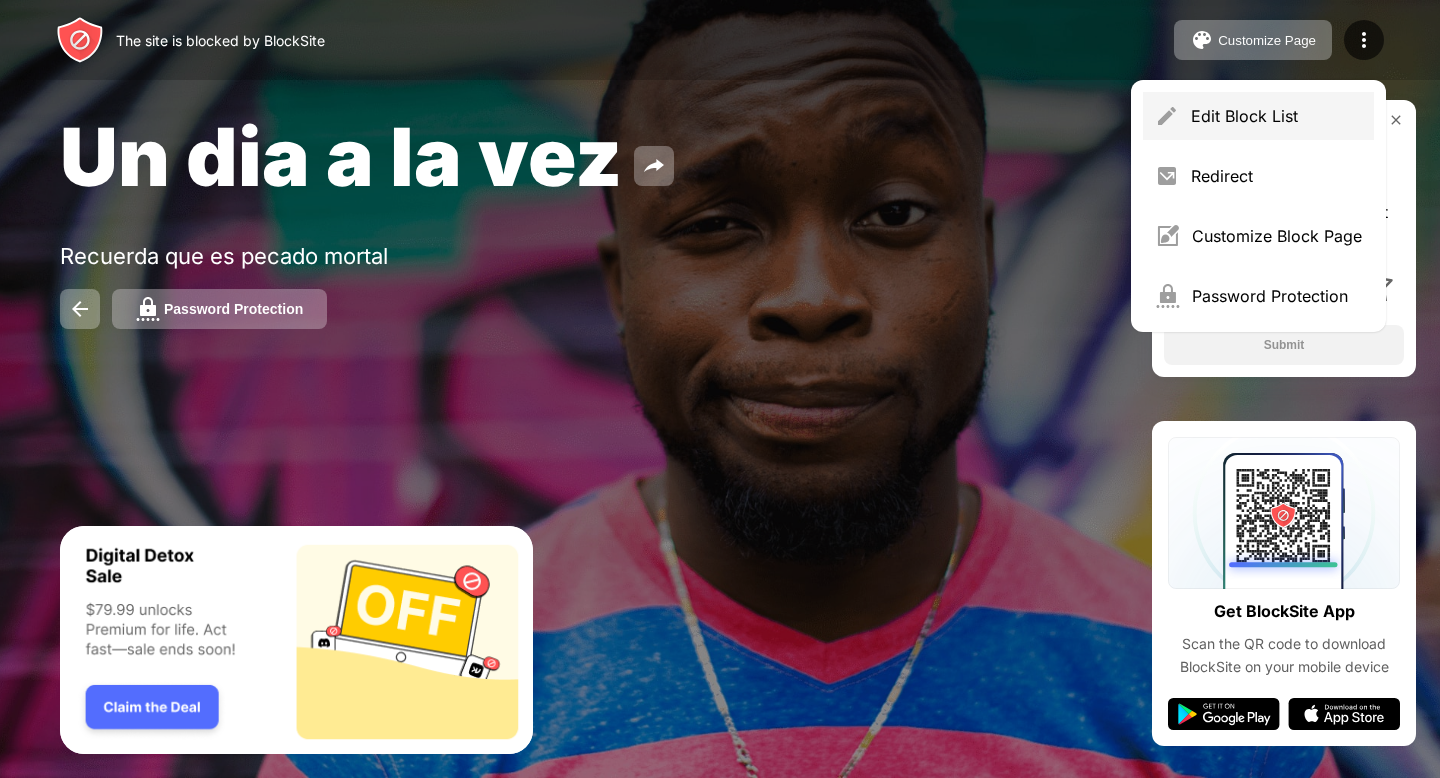 click on "Edit Block List" at bounding box center (1276, 116) 